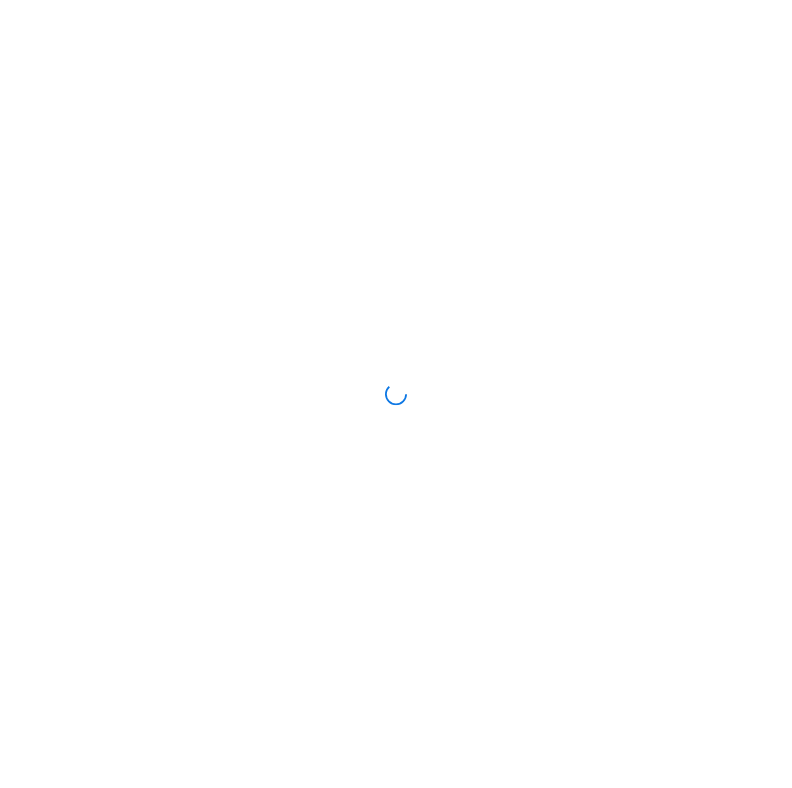 scroll, scrollTop: 0, scrollLeft: 0, axis: both 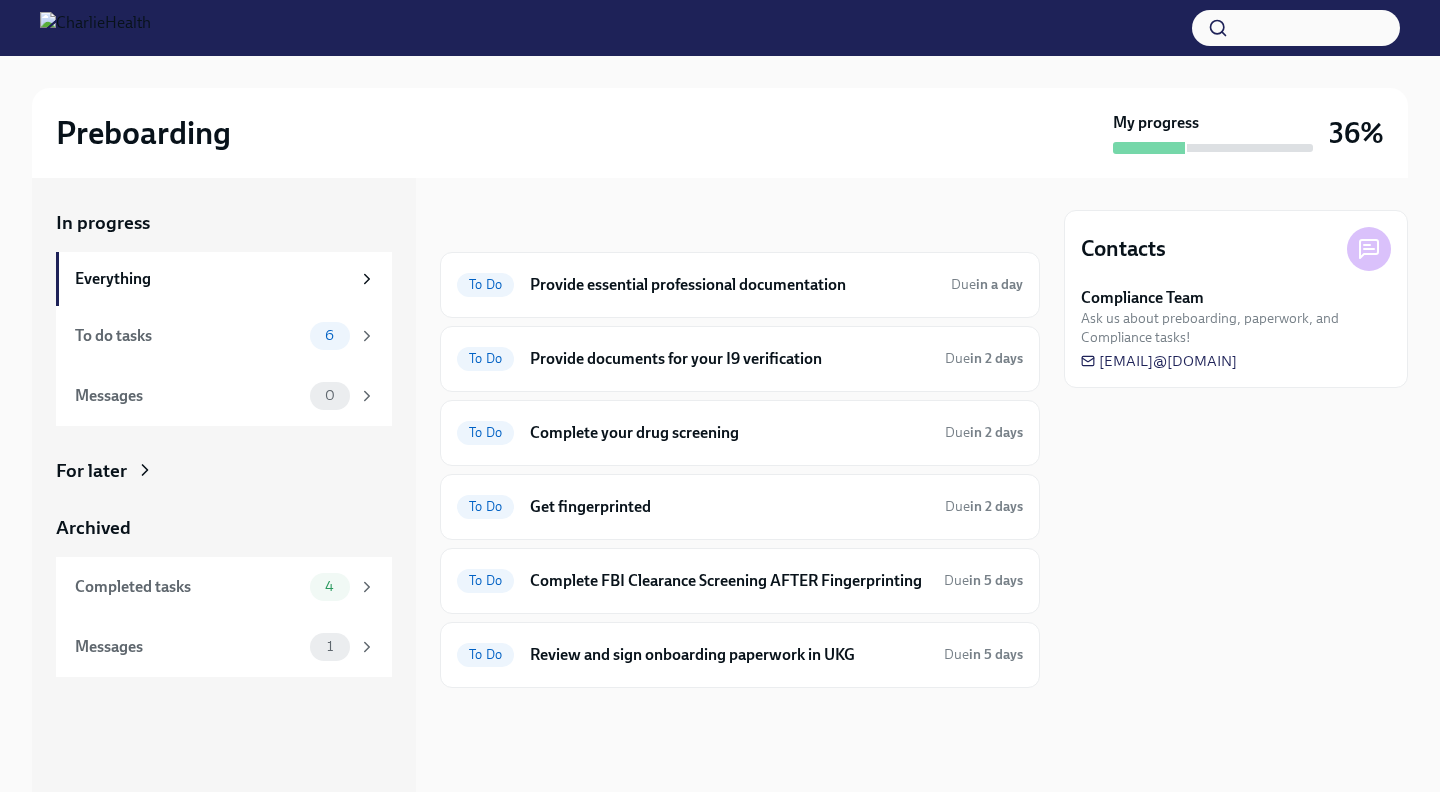 click on "In progress" at bounding box center [740, 223] 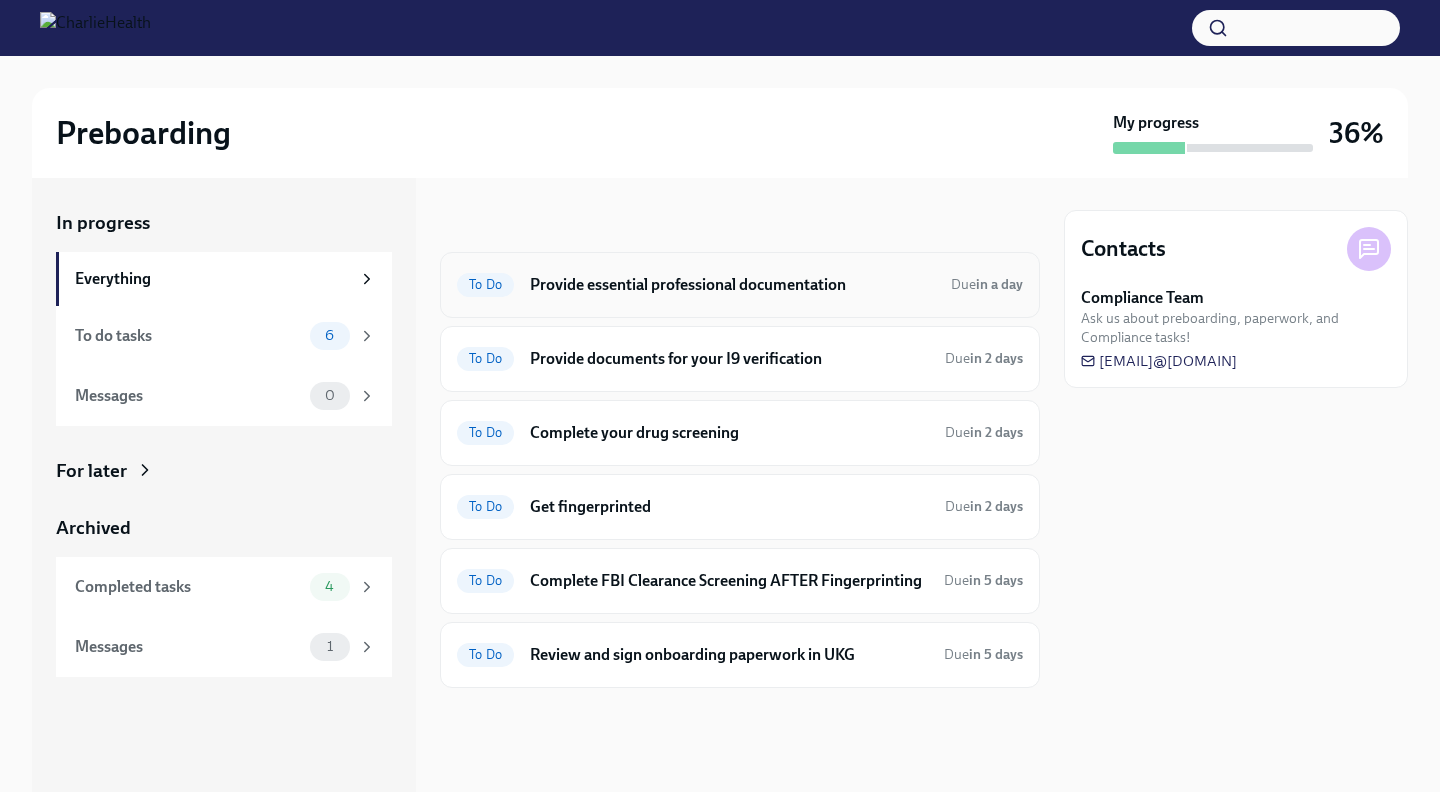 click on "To Do Provide essential professional documentation Due  in a day" at bounding box center (740, 285) 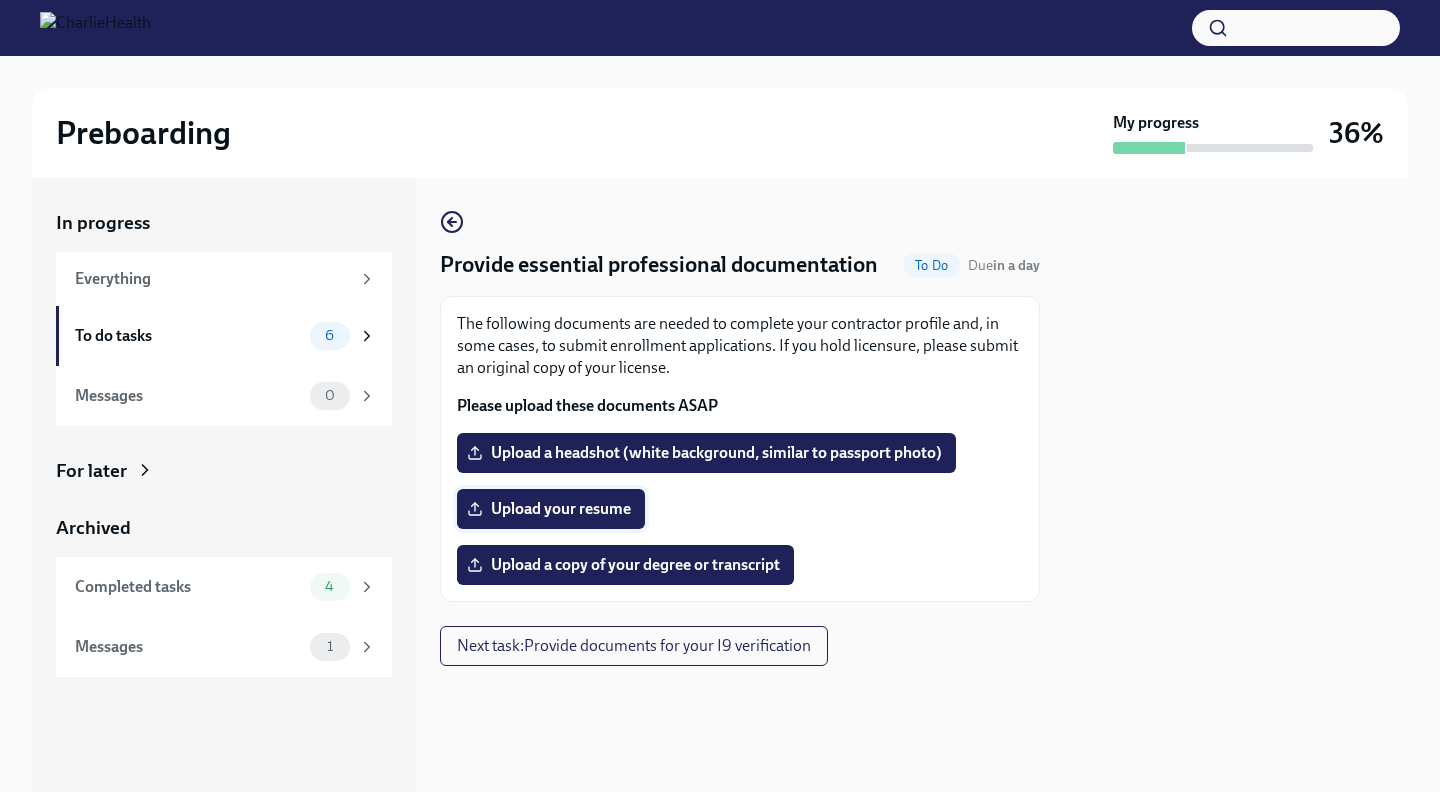 click on "Upload your resume" at bounding box center [551, 509] 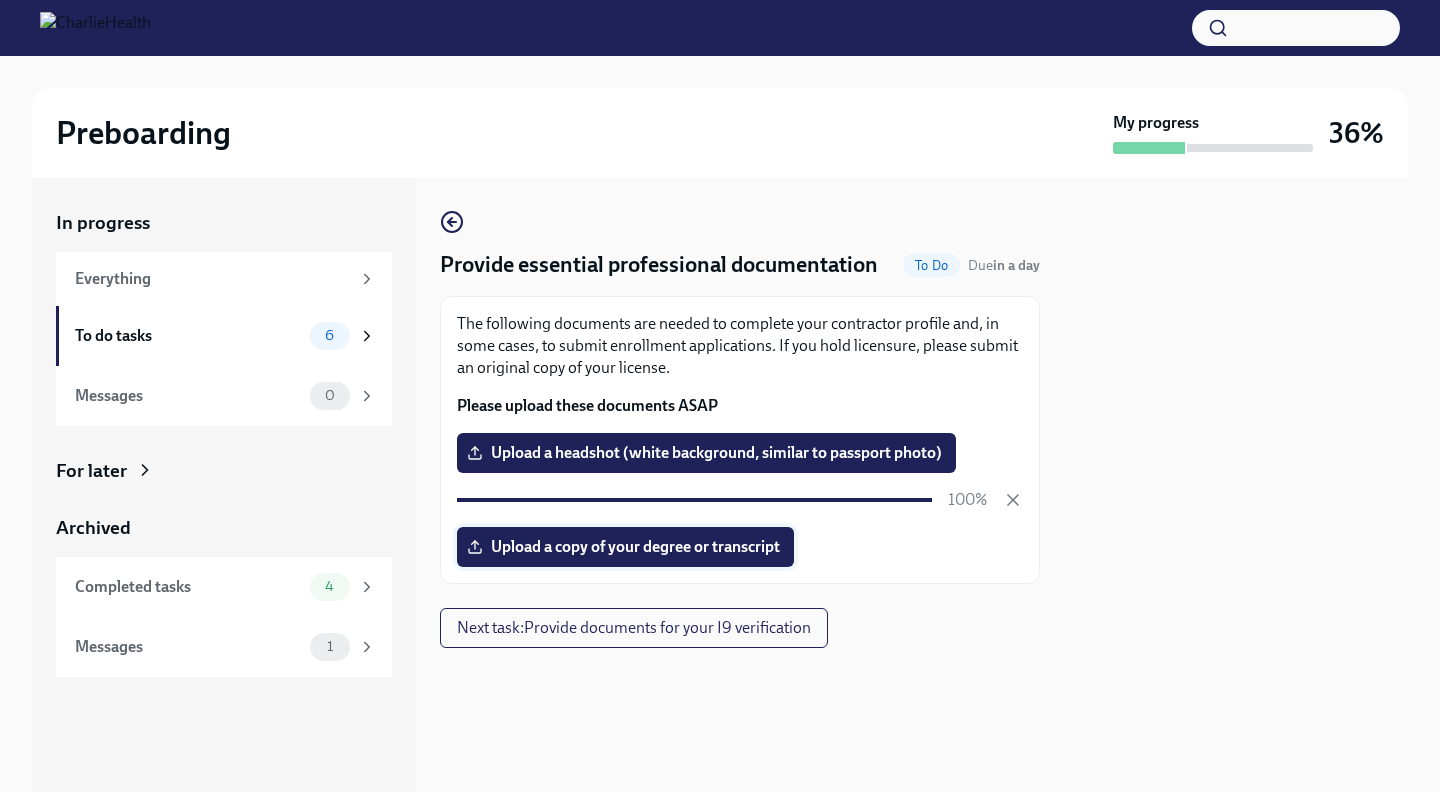 click on "Upload a copy of your degree or transcript" at bounding box center [625, 547] 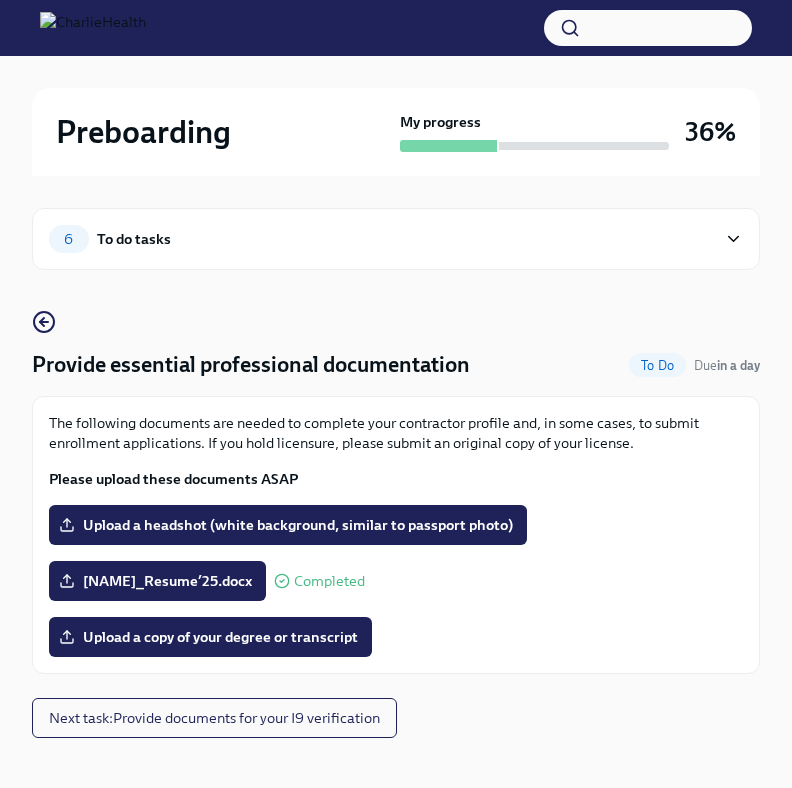 click 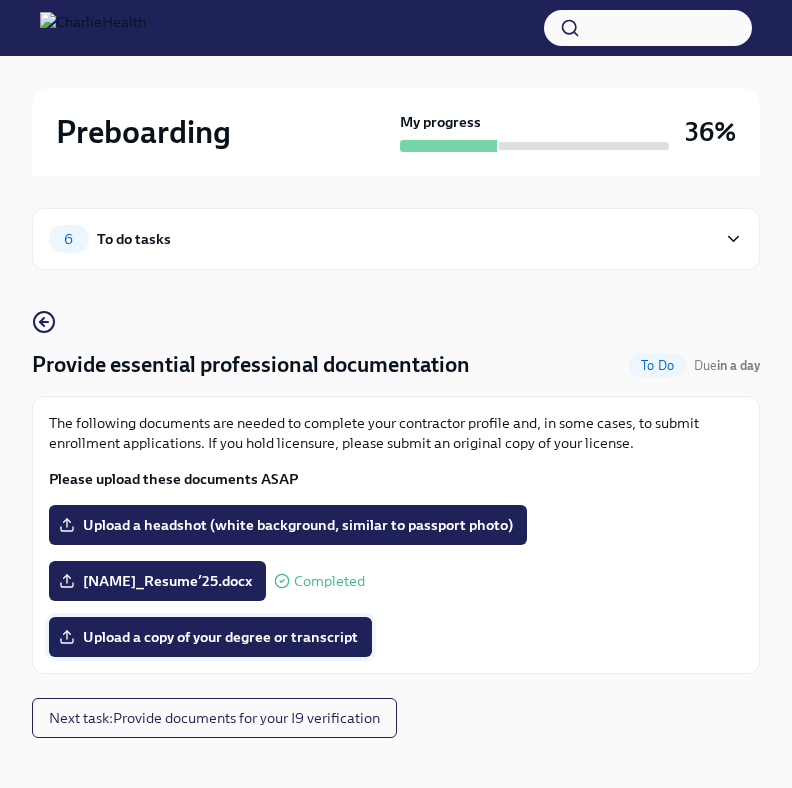 click on "Upload a copy of your degree or transcript" at bounding box center (210, 637) 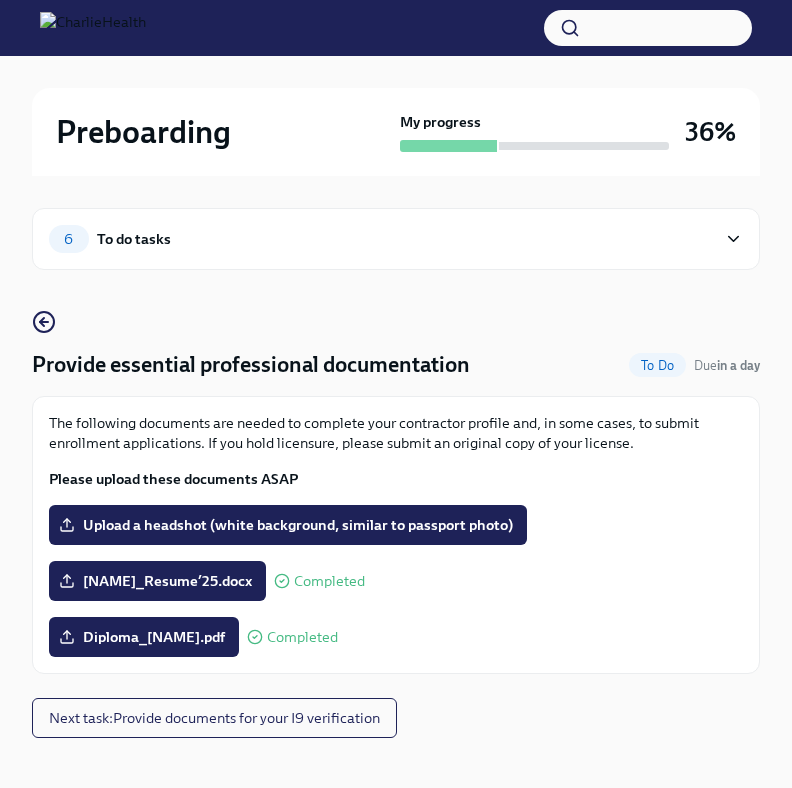 click on "6 To do tasks" at bounding box center [396, 239] 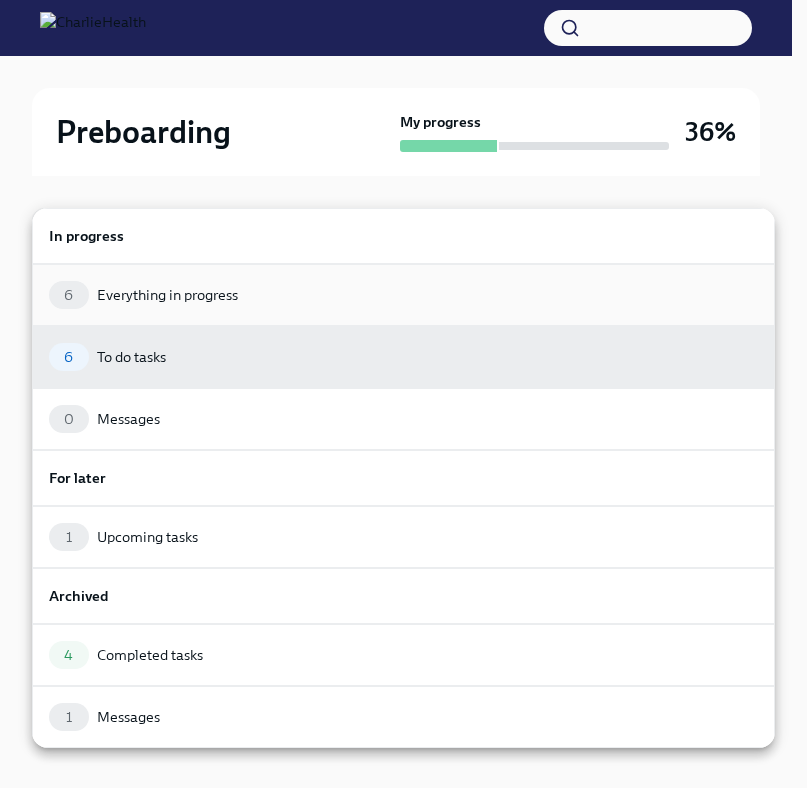 click on "6 Everything in progress" at bounding box center (403, 295) 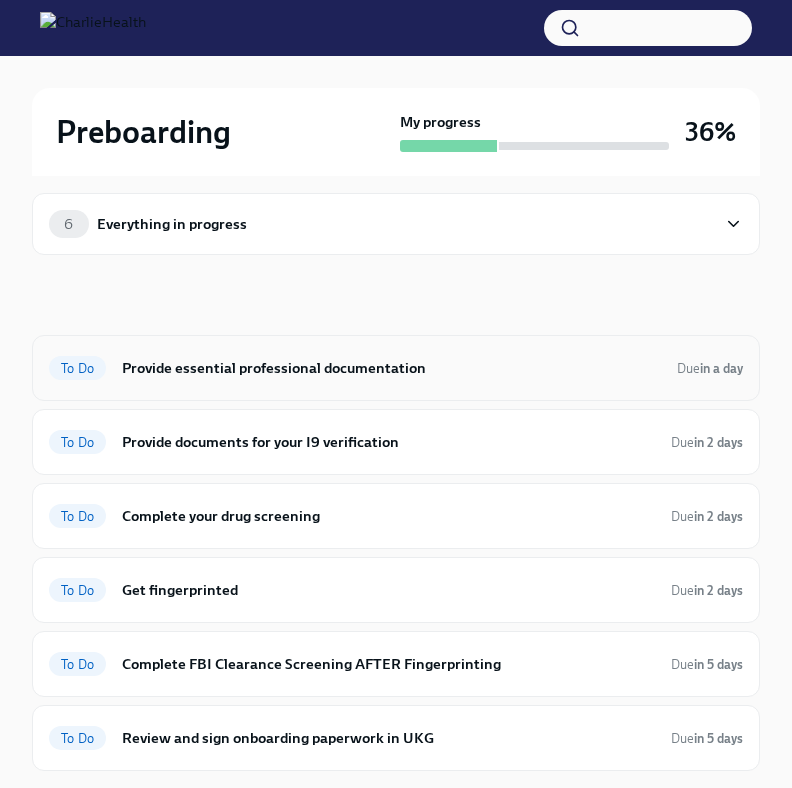 scroll, scrollTop: 18, scrollLeft: 0, axis: vertical 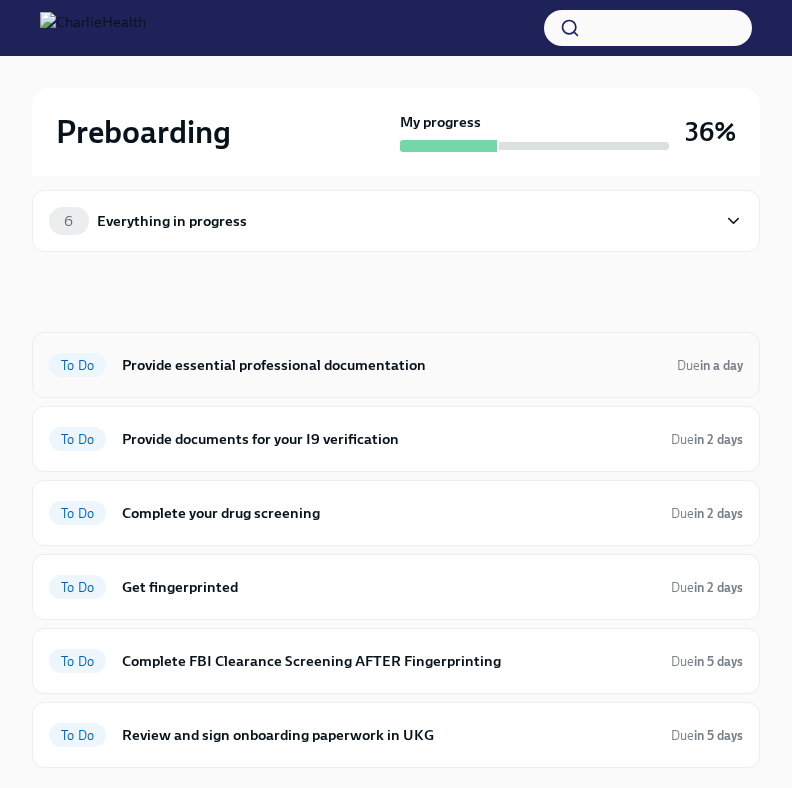 click on "Provide essential professional documentation" at bounding box center [391, 365] 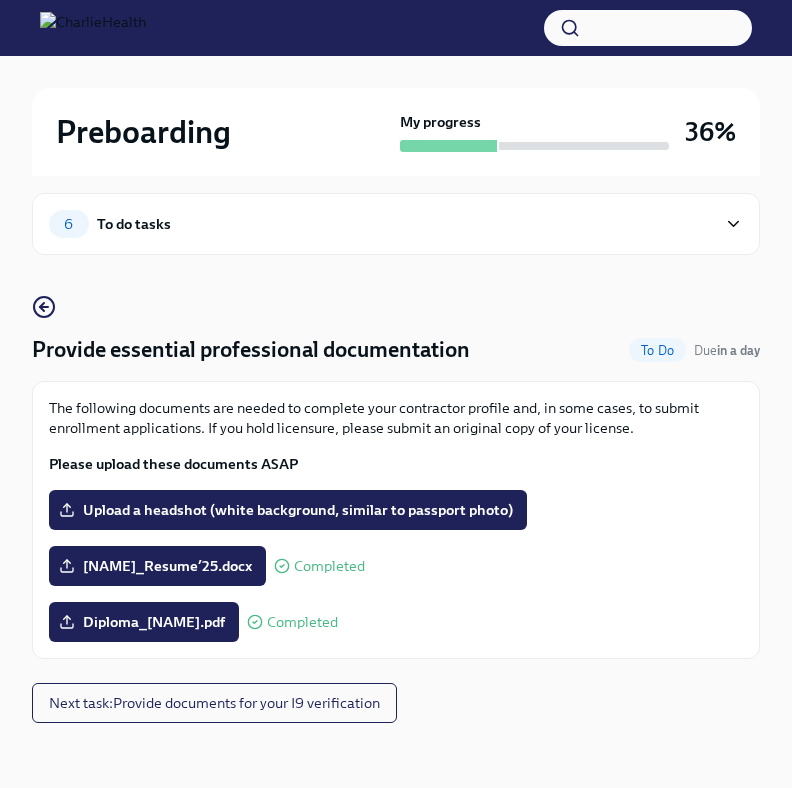 scroll, scrollTop: 17, scrollLeft: 0, axis: vertical 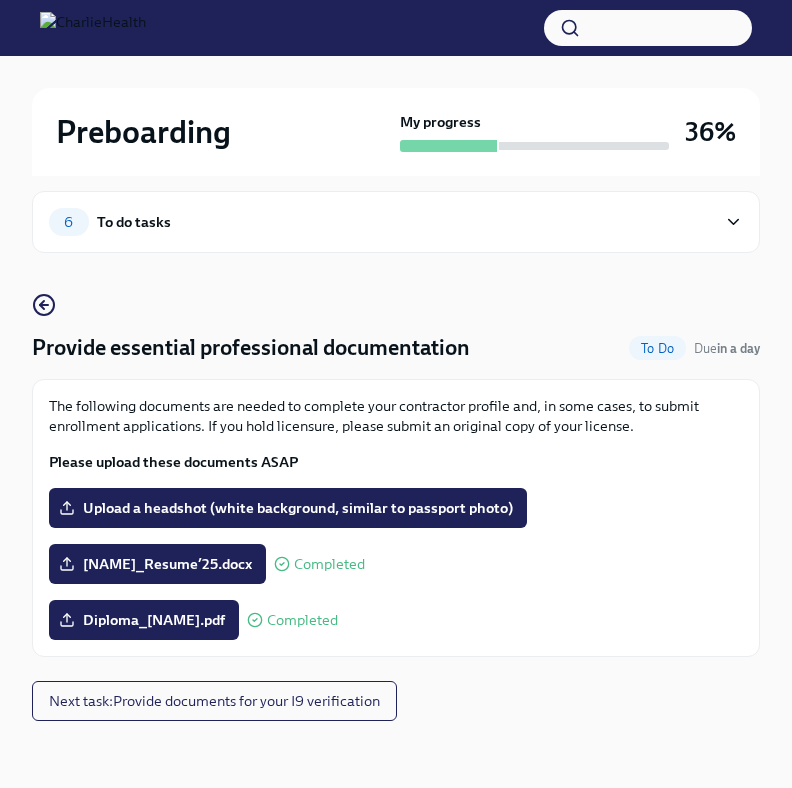 click on "Provide essential professional documentation To Do Due  in a day The following documents are needed to complete your contractor profile and, in some cases, to submit enrollment applications. If you hold licensure, please submit an original copy of your license.
Please upload these documents ASAP Upload a headshot (white background, similar to passport photo) [NAME]_Resume’25.docx Completed Diploma_[NAME].pdf Completed" at bounding box center (396, 475) 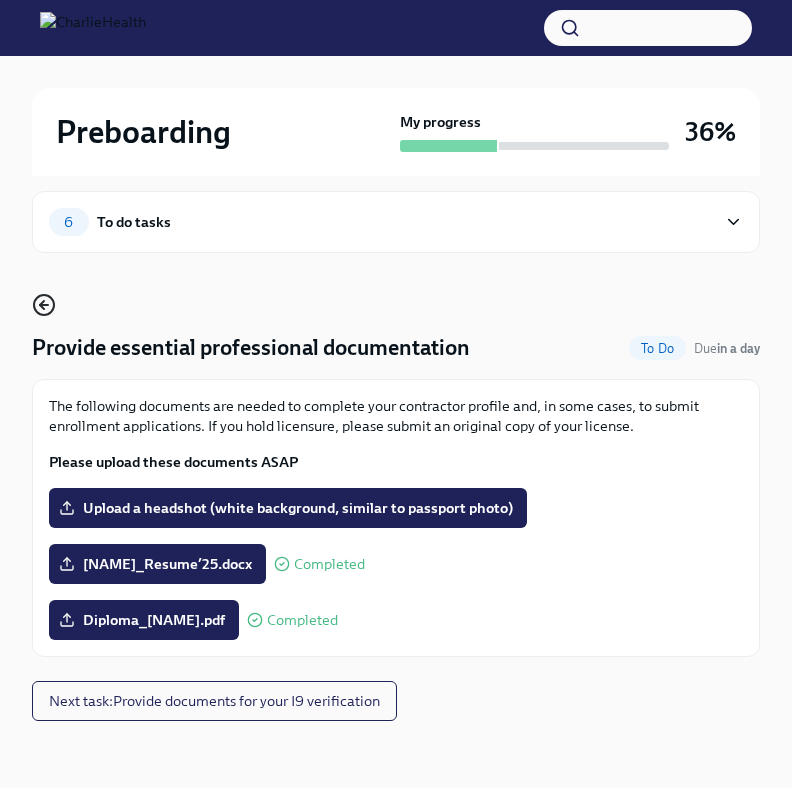 click 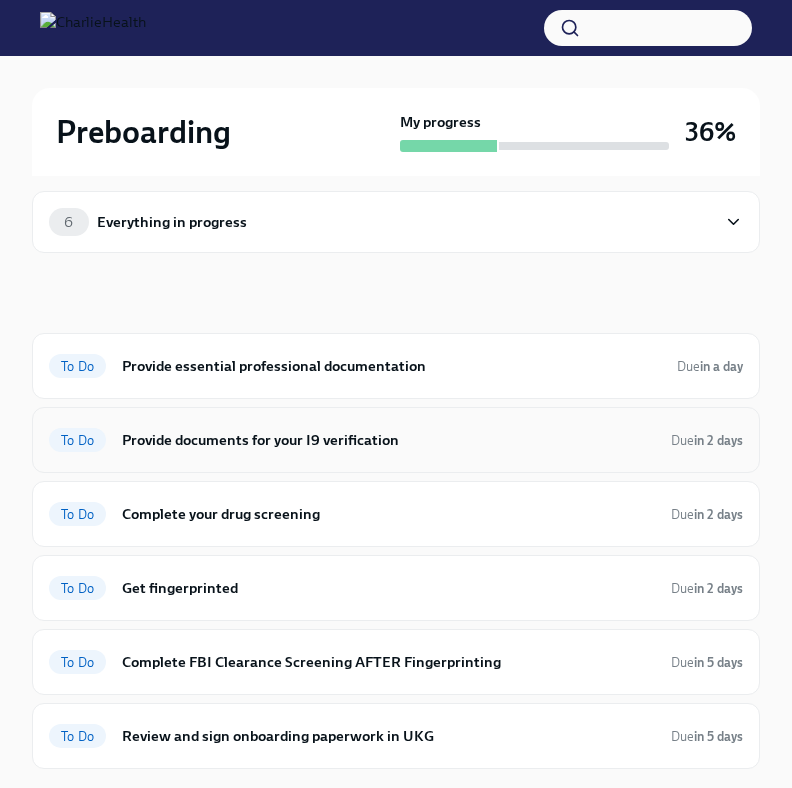 click on "Provide documents for your I9 verification" at bounding box center (388, 440) 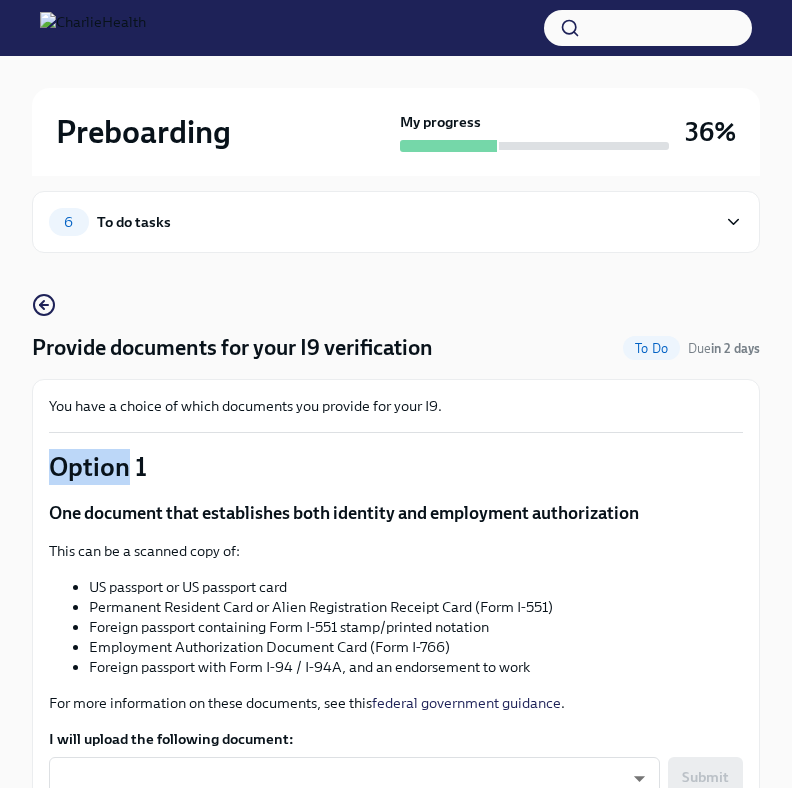 click on "You have a choice of which documents you provide for your I9. Option 1 One document that establishes both identity and employment authorization This can be a scanned copy of:
US passport or US passport card
Permanent Resident Card or Alien Registration Receipt Card (Form I-551)
Foreign passport containing Form I-551 stamp/printed notation
Employment Authorization Document Card (Form I-766)
Foreign passport with Form I-94 / I-94A, and an endorsement to work
For more information on these documents, see this  federal government guidance . I will upload the following document: ​ ​ Submit Upload one of these document types Option 2 One document that establishes identity, and a second document that establishes employment authorization Your  identity-establishing  document can be:
a driving licence from the US or Canada
ID card issued by federal, state or local government agencies or entities
school ID card with a photo
Voter registration card
U.S.military card or draft record" at bounding box center [396, 1011] 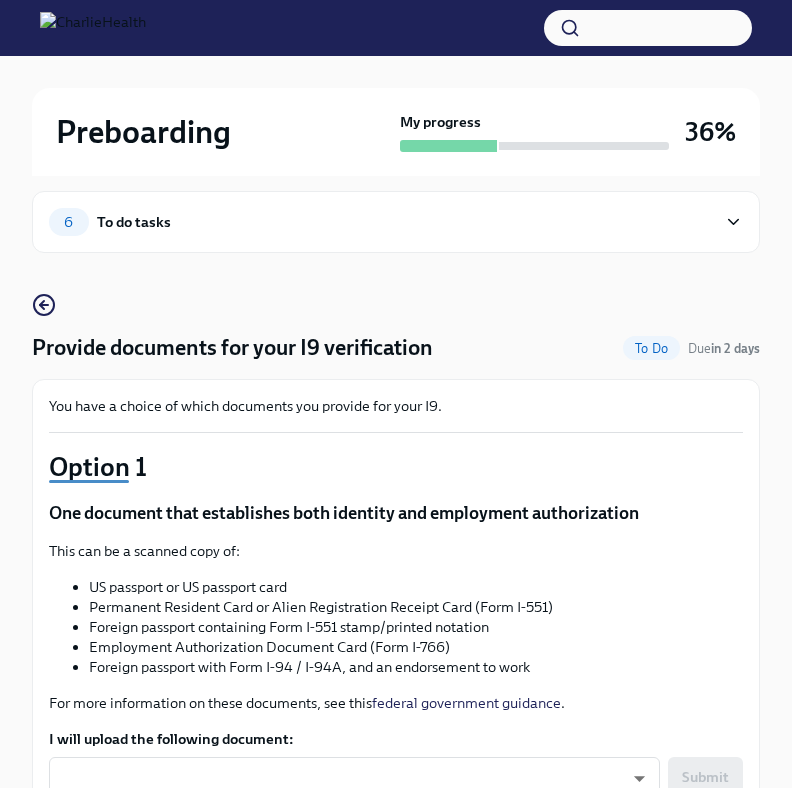 click on "You have a choice of which documents you provide for your I9. Option 1 One document that establishes both identity and employment authorization This can be a scanned copy of:
US passport or US passport card
Permanent Resident Card or Alien Registration Receipt Card (Form I-551)
Foreign passport containing Form I-551 stamp/printed notation
Employment Authorization Document Card (Form I-766)
Foreign passport with Form I-94 / I-94A, and an endorsement to work
For more information on these documents, see this  federal government guidance . I will upload the following document: ​ ​ Submit Upload one of these document types Option 2 One document that establishes identity, and a second document that establishes employment authorization Your  identity-establishing  document can be:
a driving licence from the US or Canada
ID card issued by federal, state or local government agencies or entities
school ID card with a photo
Voter registration card
U.S.military card or draft record" at bounding box center (396, 1011) 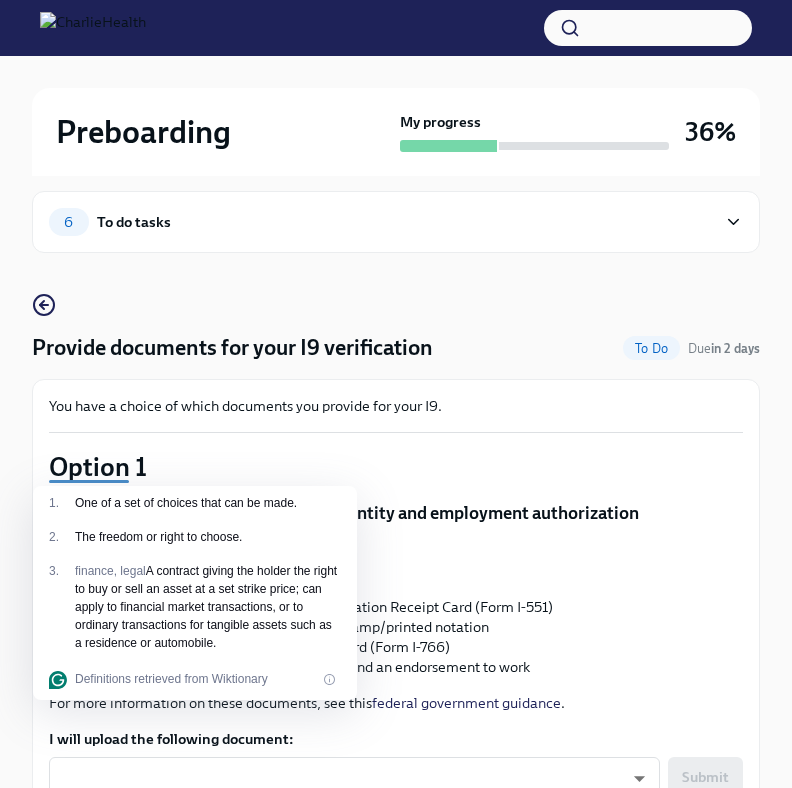 click on "You have a choice of which documents you provide for your I9. Option 1 One document that establishes both identity and employment authorization This can be a scanned copy of:
US passport or US passport card
Permanent Resident Card or Alien Registration Receipt Card (Form I-551)
Foreign passport containing Form I-551 stamp/printed notation
Employment Authorization Document Card (Form I-766)
Foreign passport with Form I-94 / I-94A, and an endorsement to work
For more information on these documents, see this  federal government guidance . I will upload the following document: ​ ​ Submit Upload one of these document types Option 2 One document that establishes identity, and a second document that establishes employment authorization Your  identity-establishing  document can be:
a driving licence from the US or Canada
ID card issued by federal, state or local government agencies or entities
school ID card with a photo
Voter registration card
U.S.military card or draft record" at bounding box center [396, 1011] 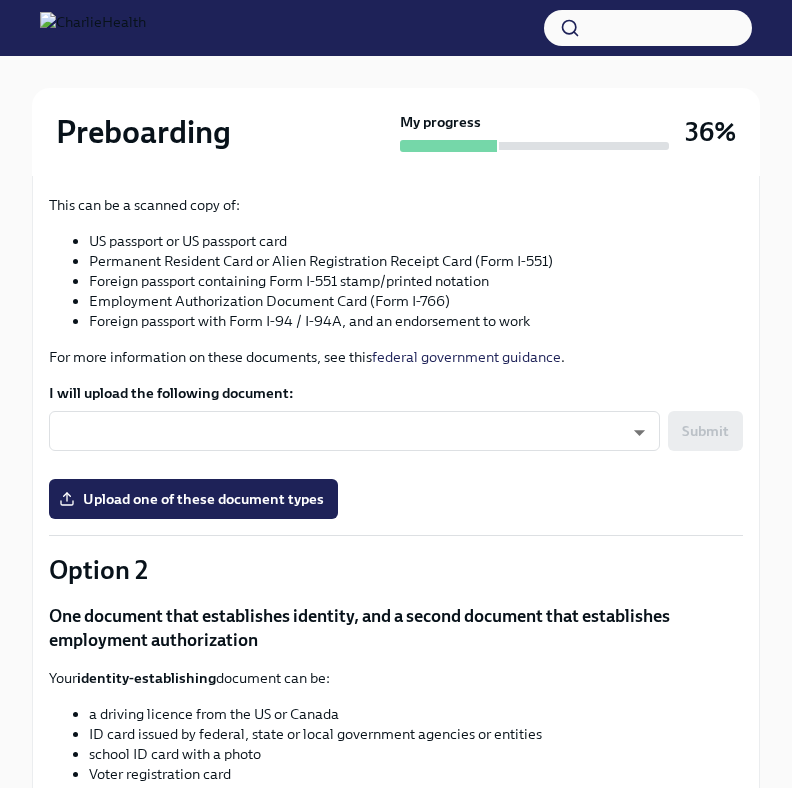 scroll, scrollTop: 0, scrollLeft: 0, axis: both 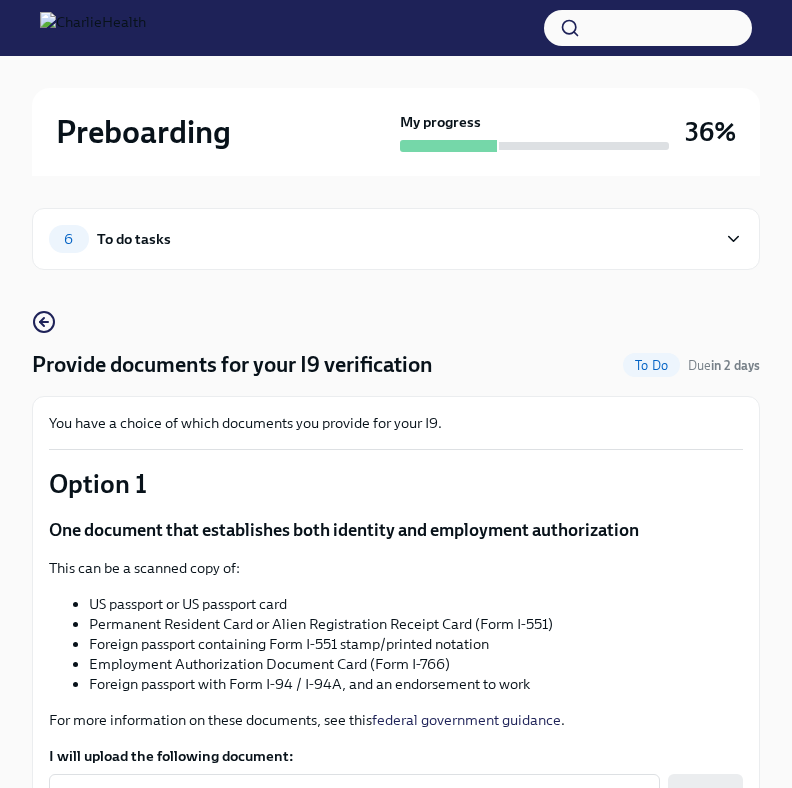 click on "6" at bounding box center (68, 239) 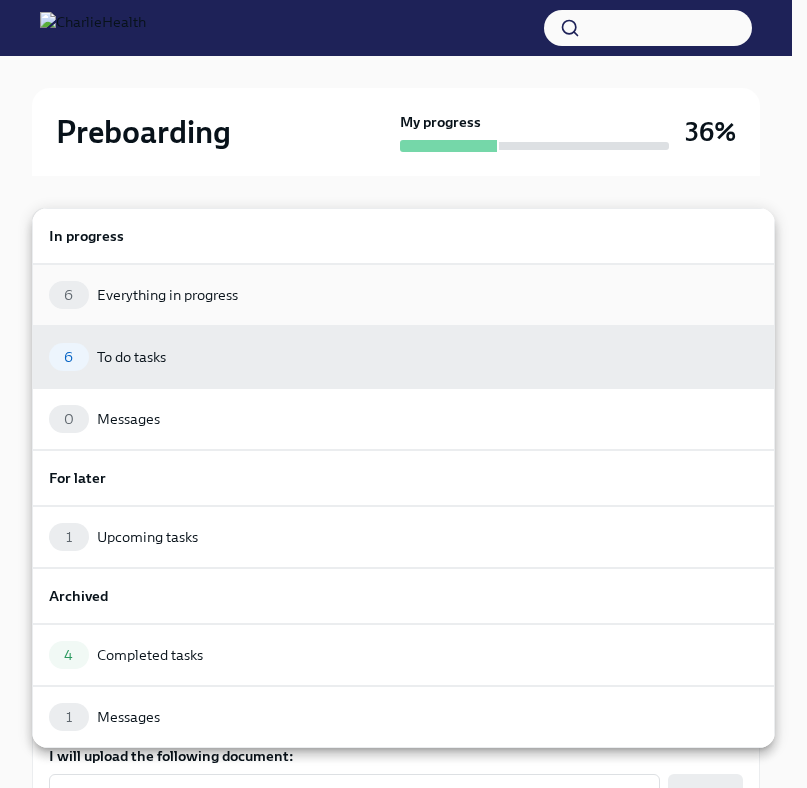 click on "6 Everything in progress" at bounding box center (403, 295) 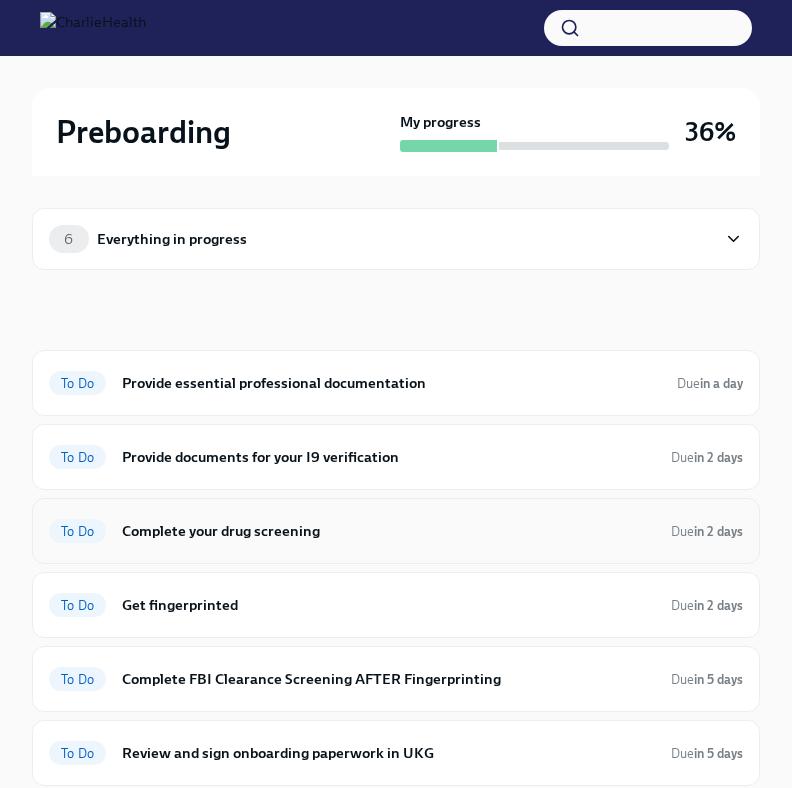 scroll, scrollTop: 14, scrollLeft: 0, axis: vertical 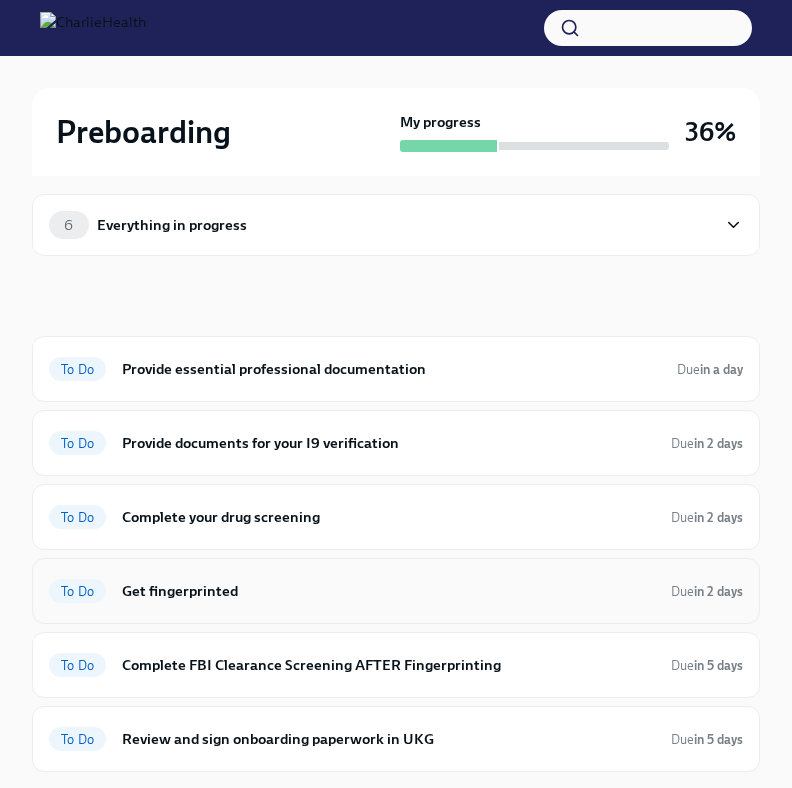 click on "To Do Get fingerprinted Due  in 2 days" at bounding box center [396, 591] 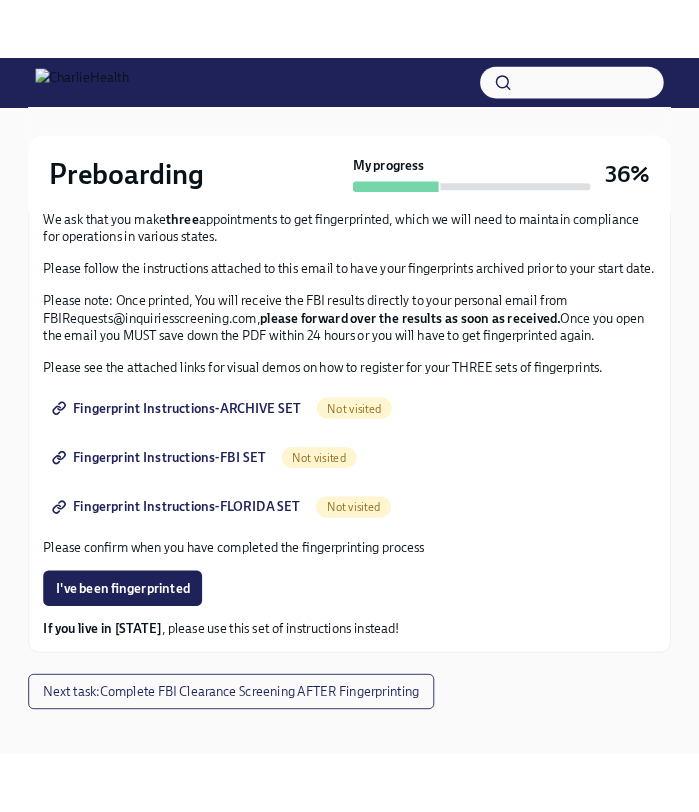 scroll, scrollTop: 244, scrollLeft: 0, axis: vertical 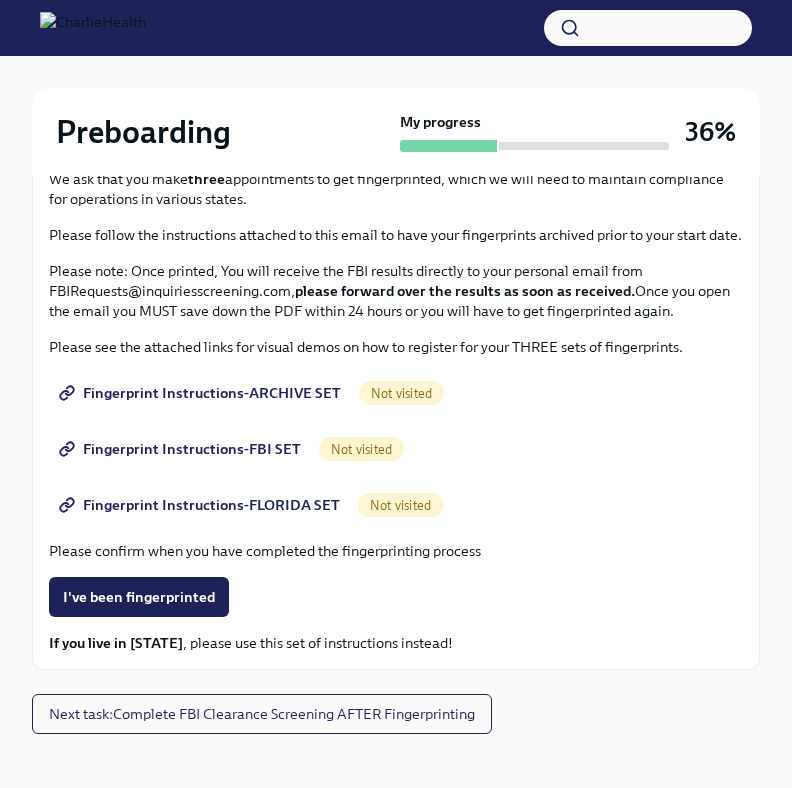 click on "Fingerprint Instructions-ARCHIVE SET" at bounding box center [202, 393] 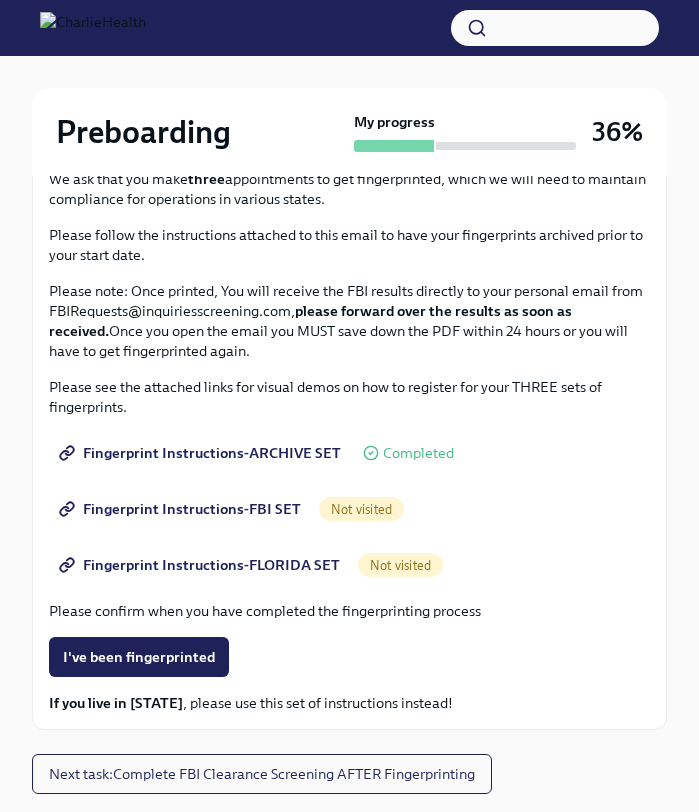 click on "Fingerprint Instructions-FBI SET" at bounding box center (182, 509) 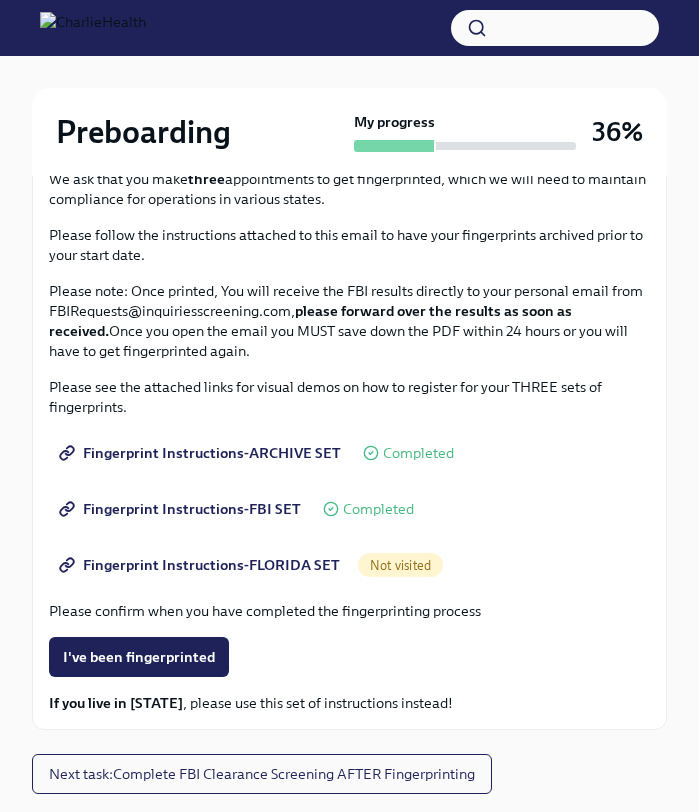 click on "Fingerprint Instructions-FLORIDA SET" at bounding box center (201, 565) 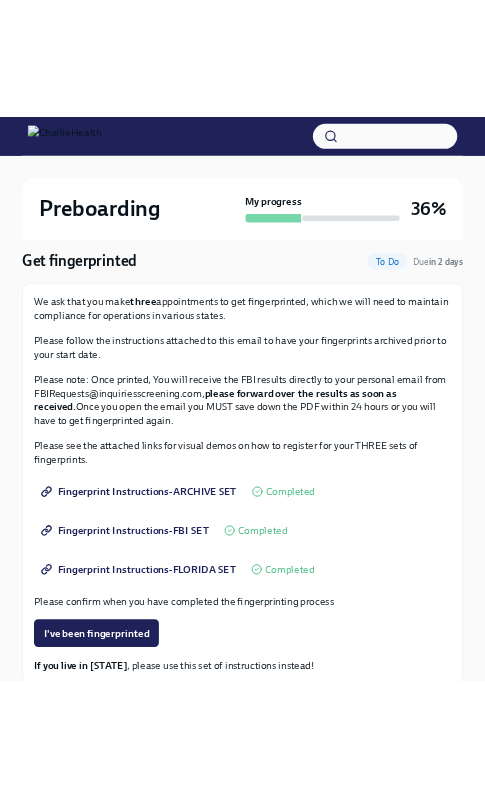 scroll, scrollTop: 0, scrollLeft: 0, axis: both 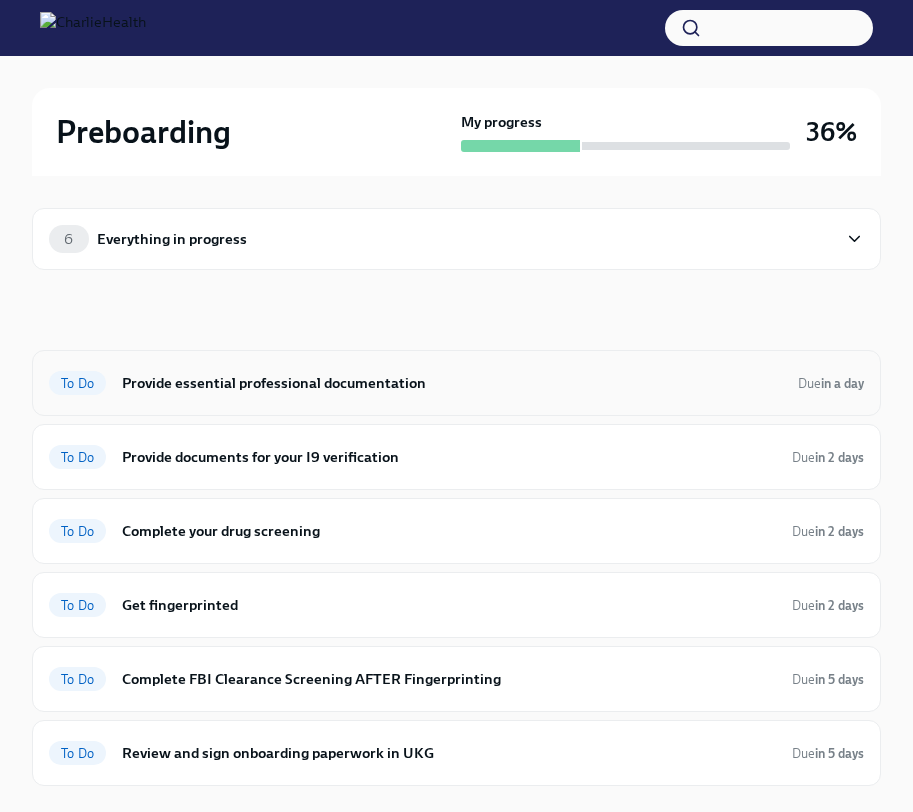 click on "Provide essential professional documentation" at bounding box center [452, 383] 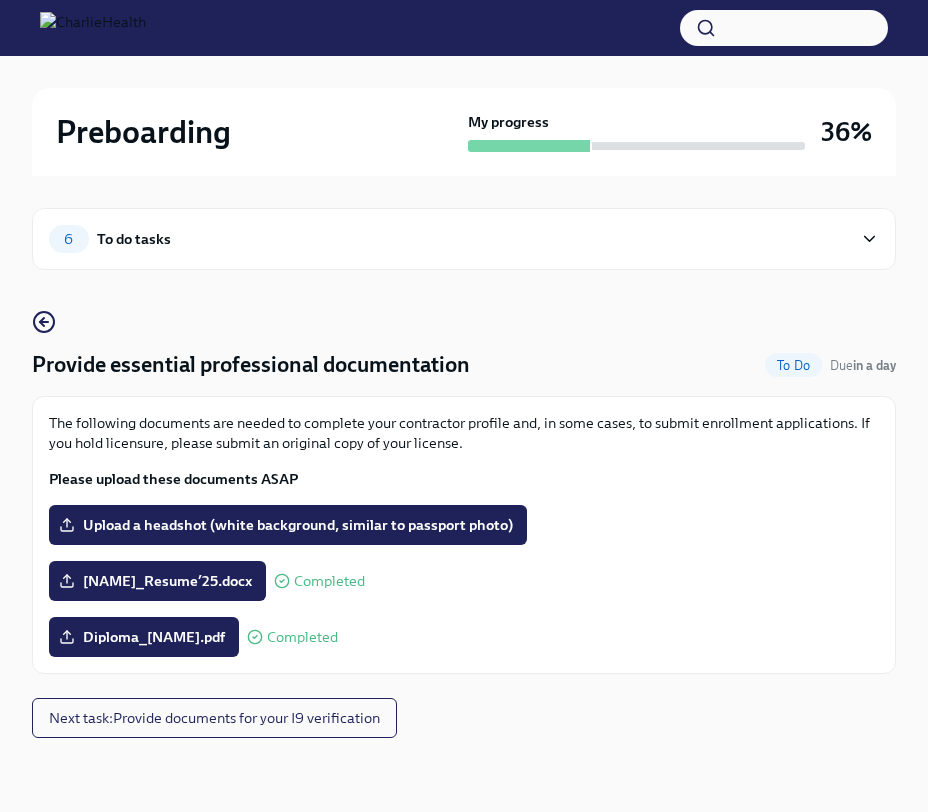 click on "To do tasks Provide essential professional documentation To Do Due  in a day The following documents are needed to complete your contractor profile and, in some cases, to submit enrollment applications. If you hold licensure, please submit an original copy of your license.
Please upload these documents ASAP Upload a headshot (white background, similar to passport photo) [NAME]_Resume’25.docx Completed Diploma_[NAME].pdf Completed Next task :  Provide documents for your I9 verification" at bounding box center (464, 493) 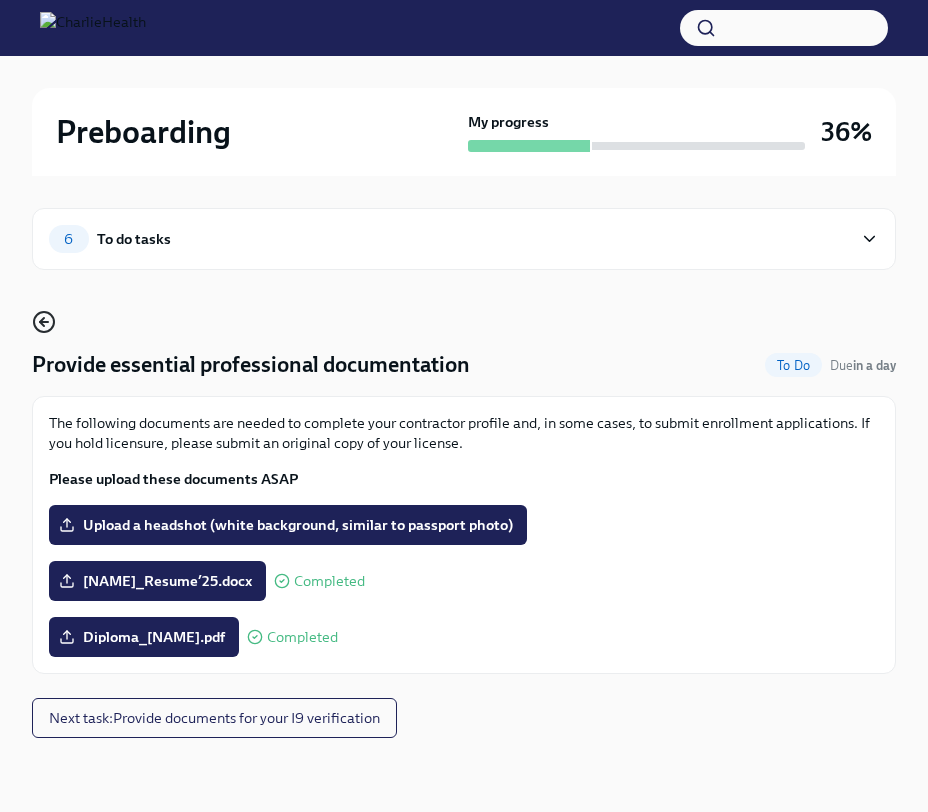 click 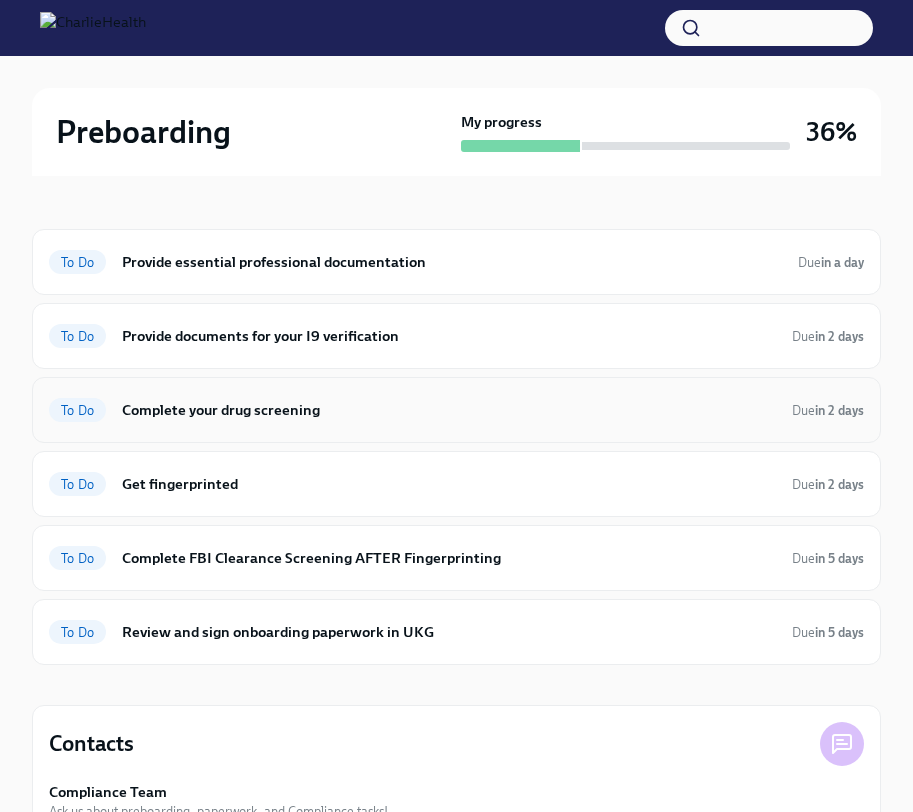 scroll, scrollTop: 126, scrollLeft: 0, axis: vertical 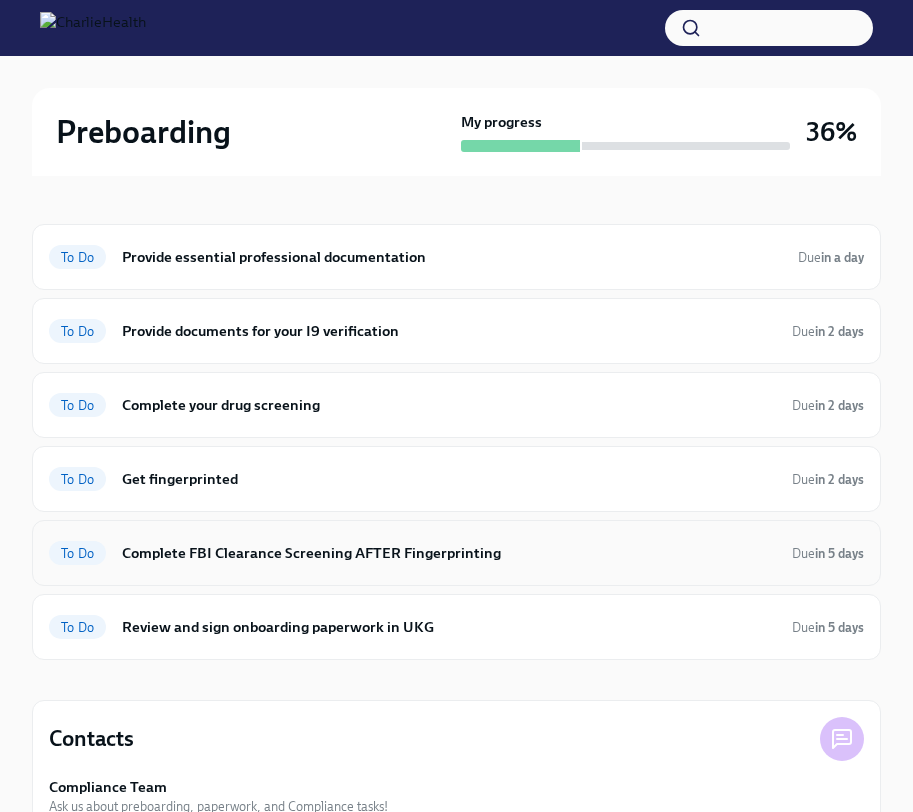 click on "To Do Complete FBI Clearance Screening AFTER Fingerprinting  Due  in 5 days" at bounding box center [456, 553] 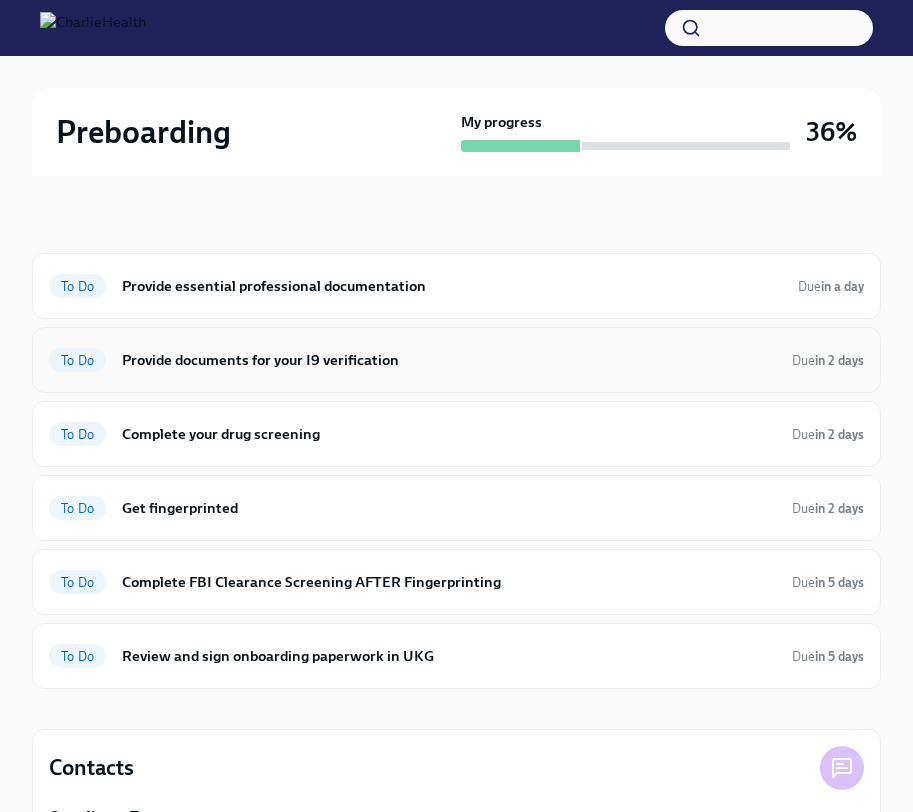 scroll, scrollTop: 132, scrollLeft: 0, axis: vertical 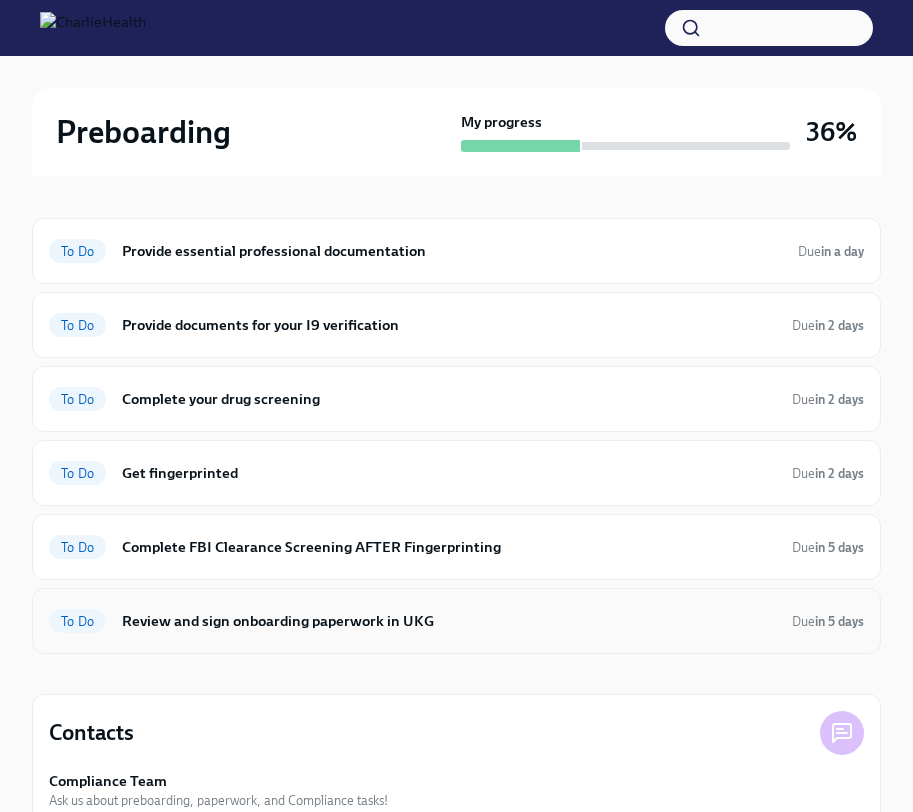 click on "To Do Review and sign onboarding paperwork in UKG Due  in 5 days" at bounding box center (456, 621) 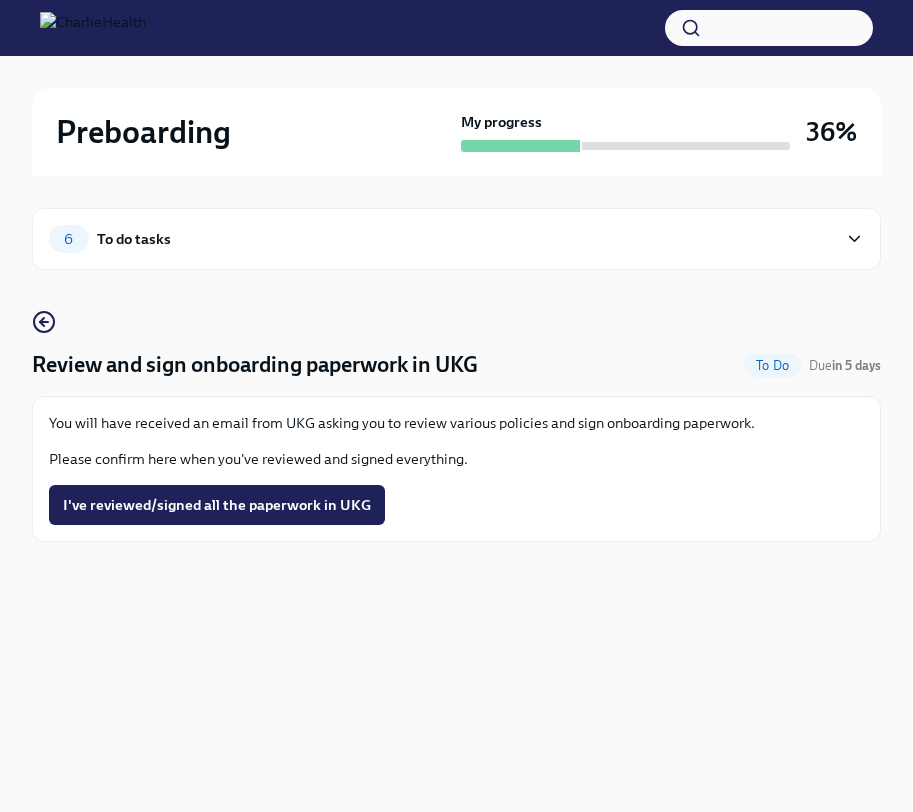 scroll, scrollTop: 0, scrollLeft: 0, axis: both 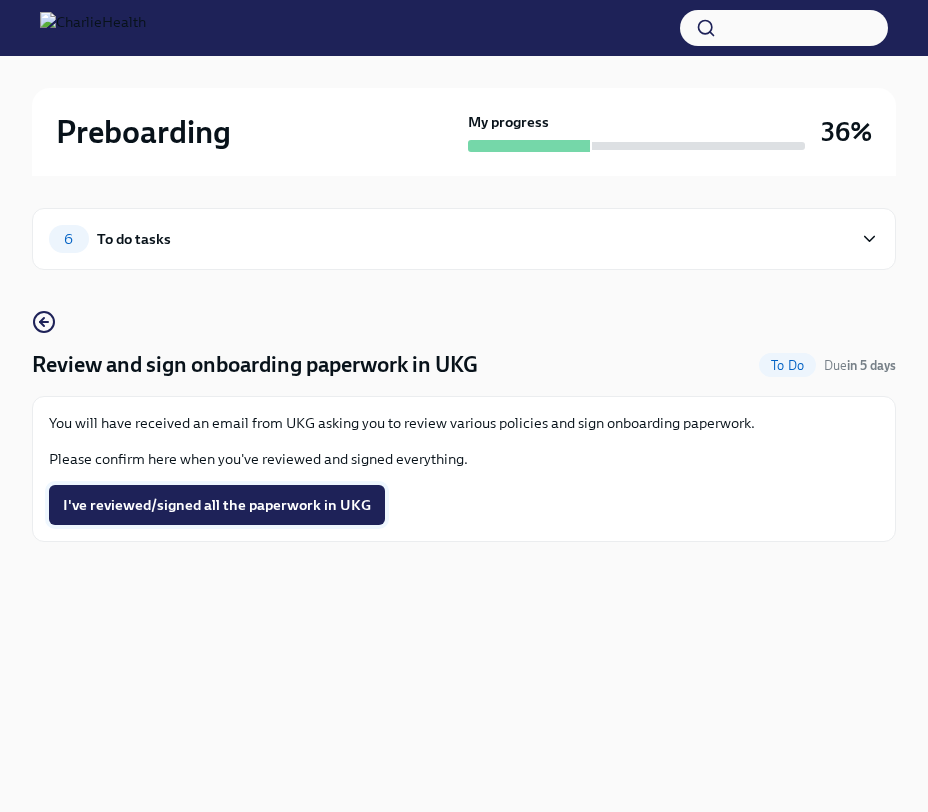 click on "I've reviewed/signed all the paperwork in UKG" at bounding box center (217, 505) 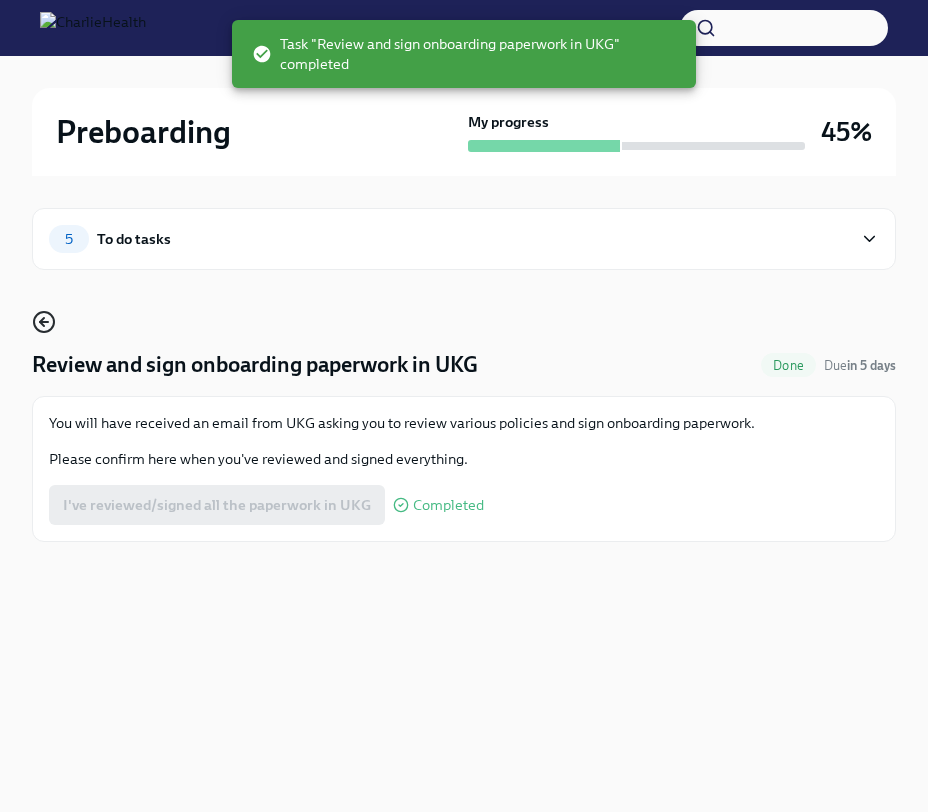 click 